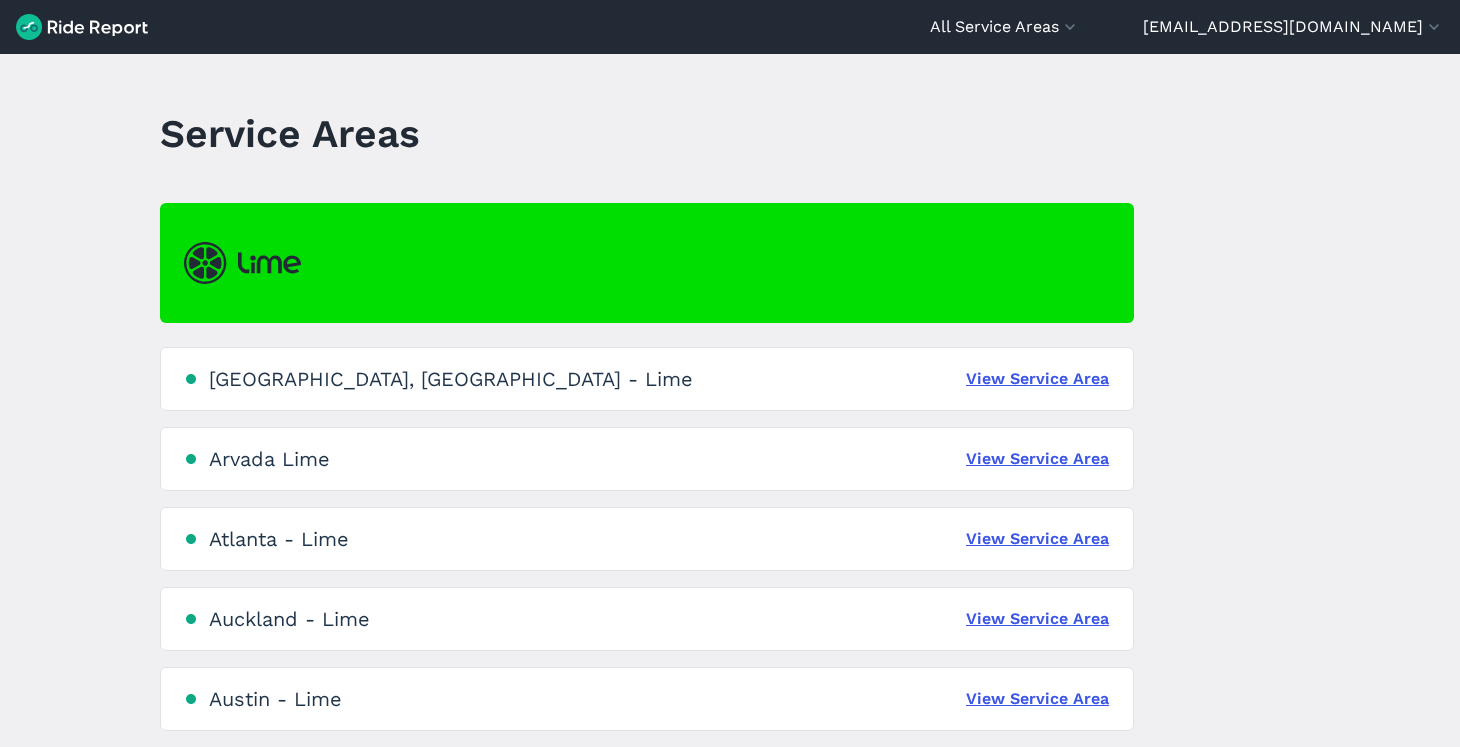 scroll, scrollTop: 0, scrollLeft: 0, axis: both 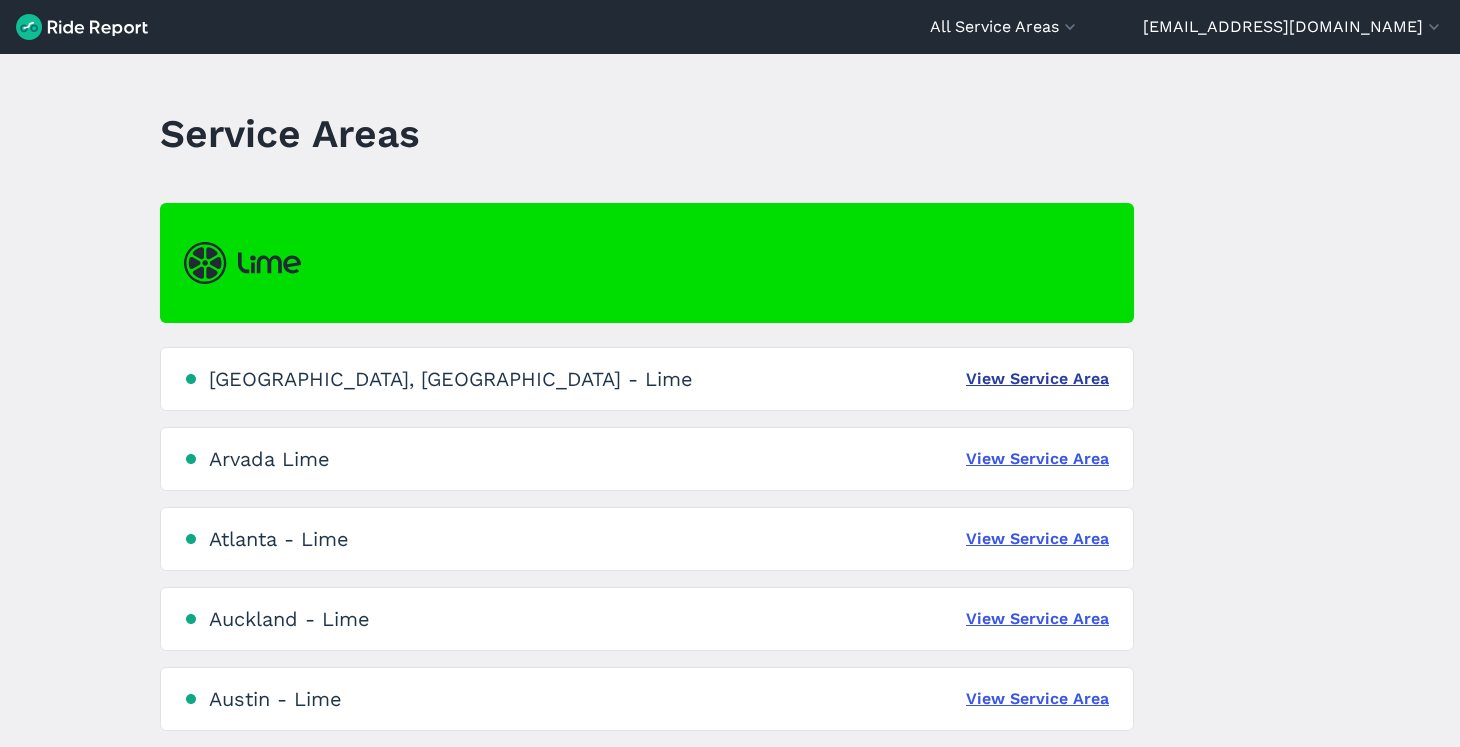 click on "View Service Area" at bounding box center [1037, 379] 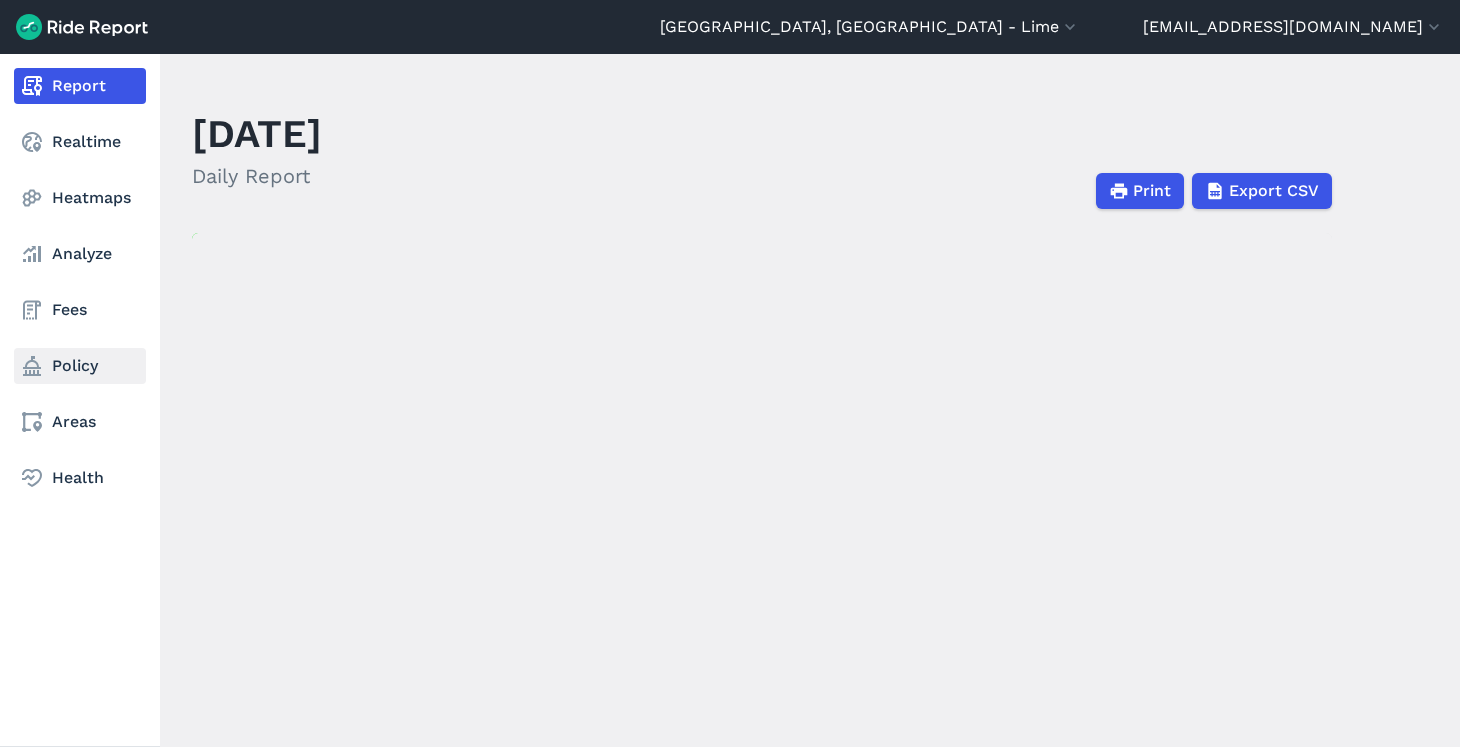 click on "Policy" at bounding box center (80, 366) 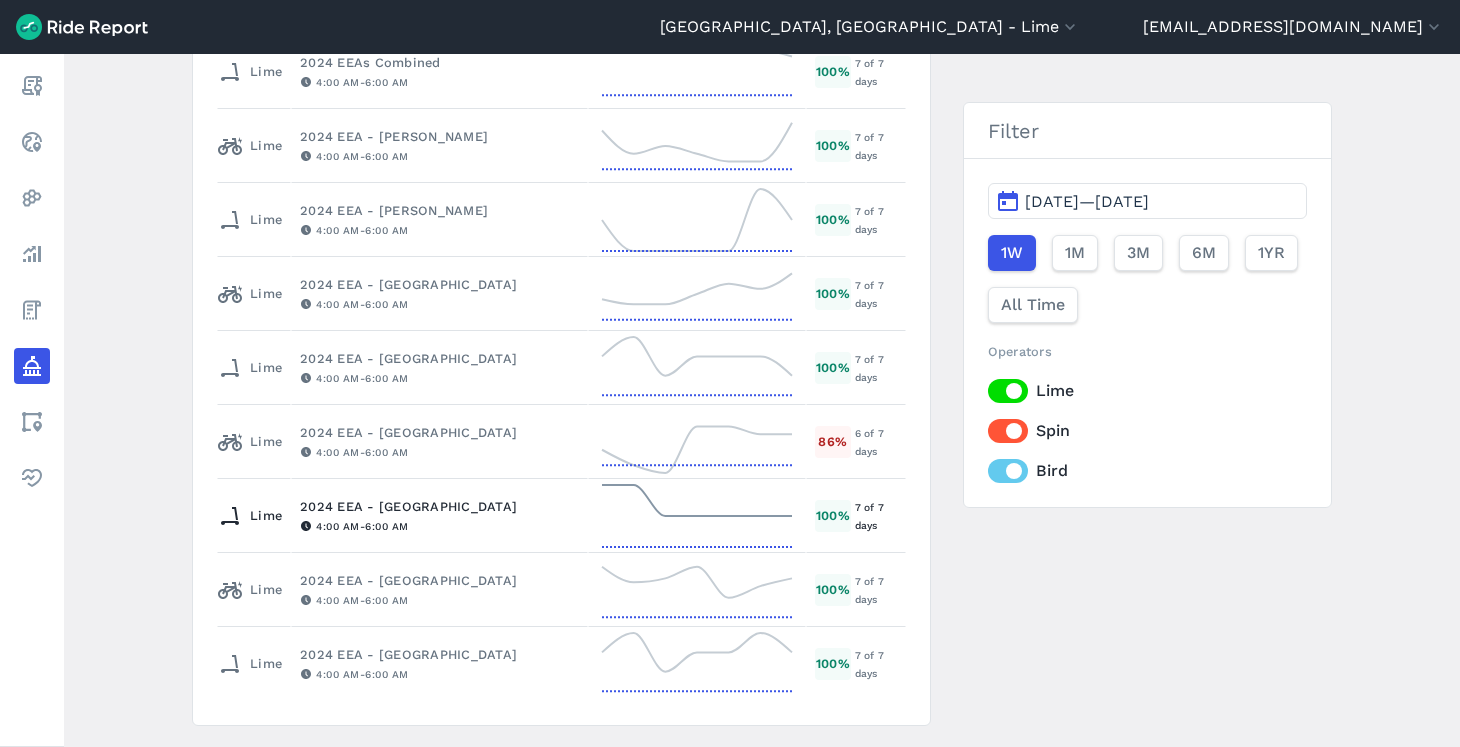 scroll, scrollTop: 2419, scrollLeft: 0, axis: vertical 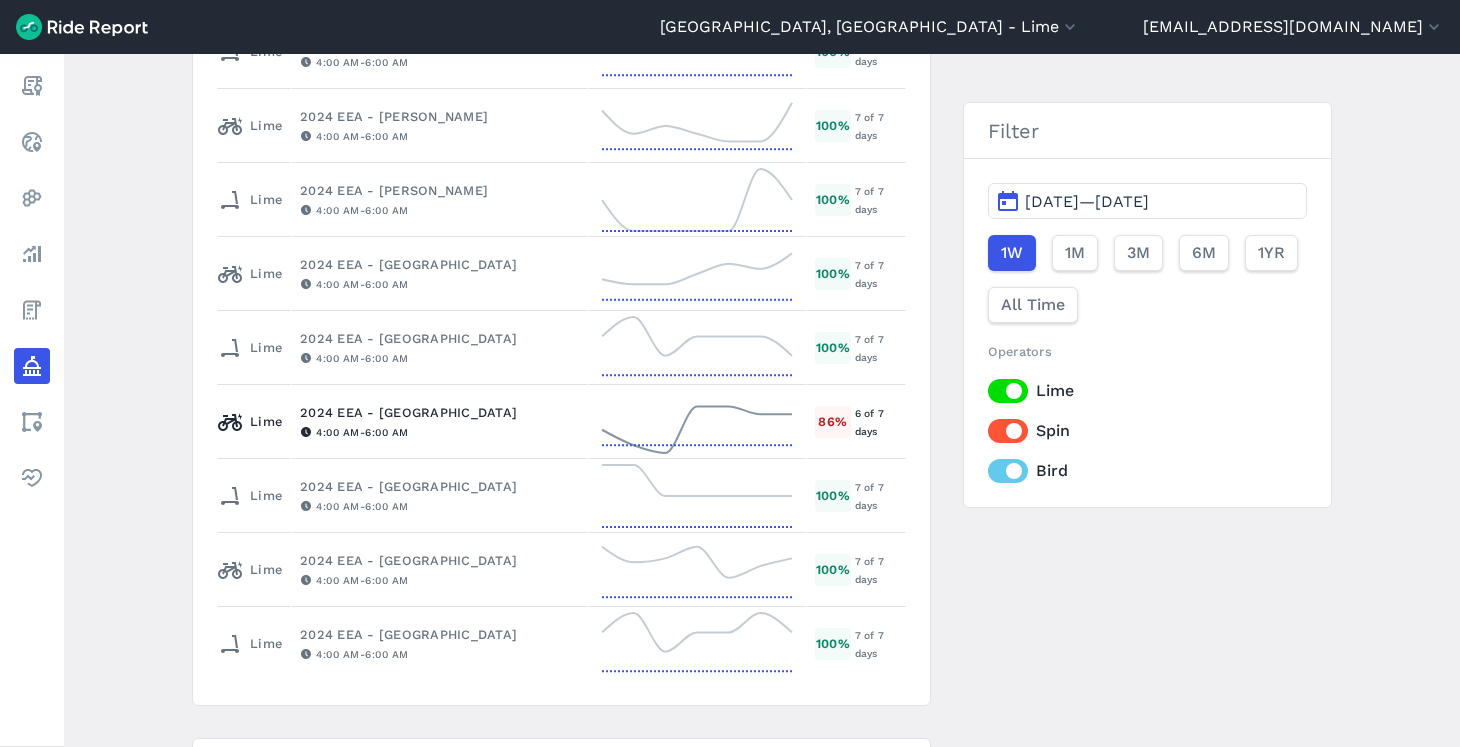 click on "2024 EEA - [GEOGRAPHIC_DATA] 4:00 AM  -  6:00 AM" at bounding box center [439, 422] 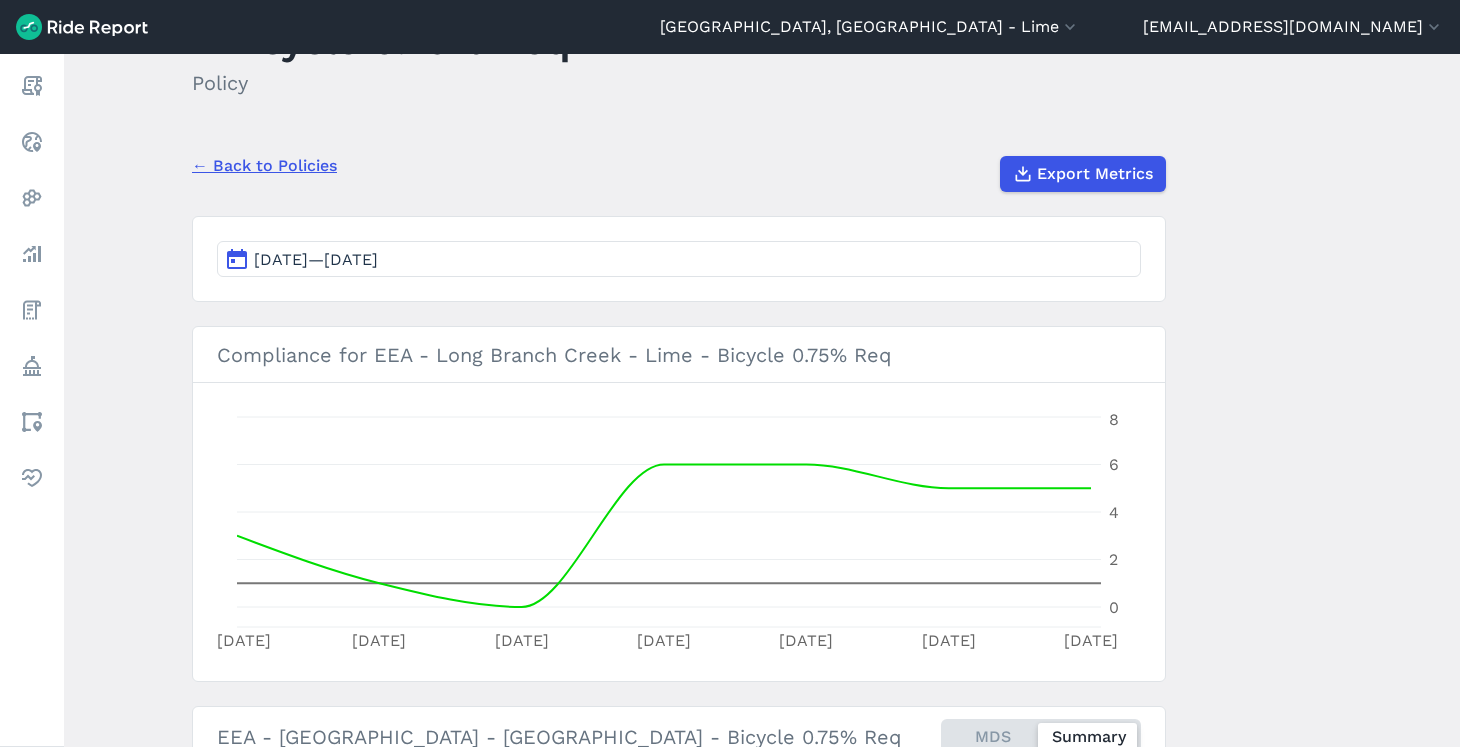 scroll, scrollTop: 102, scrollLeft: 0, axis: vertical 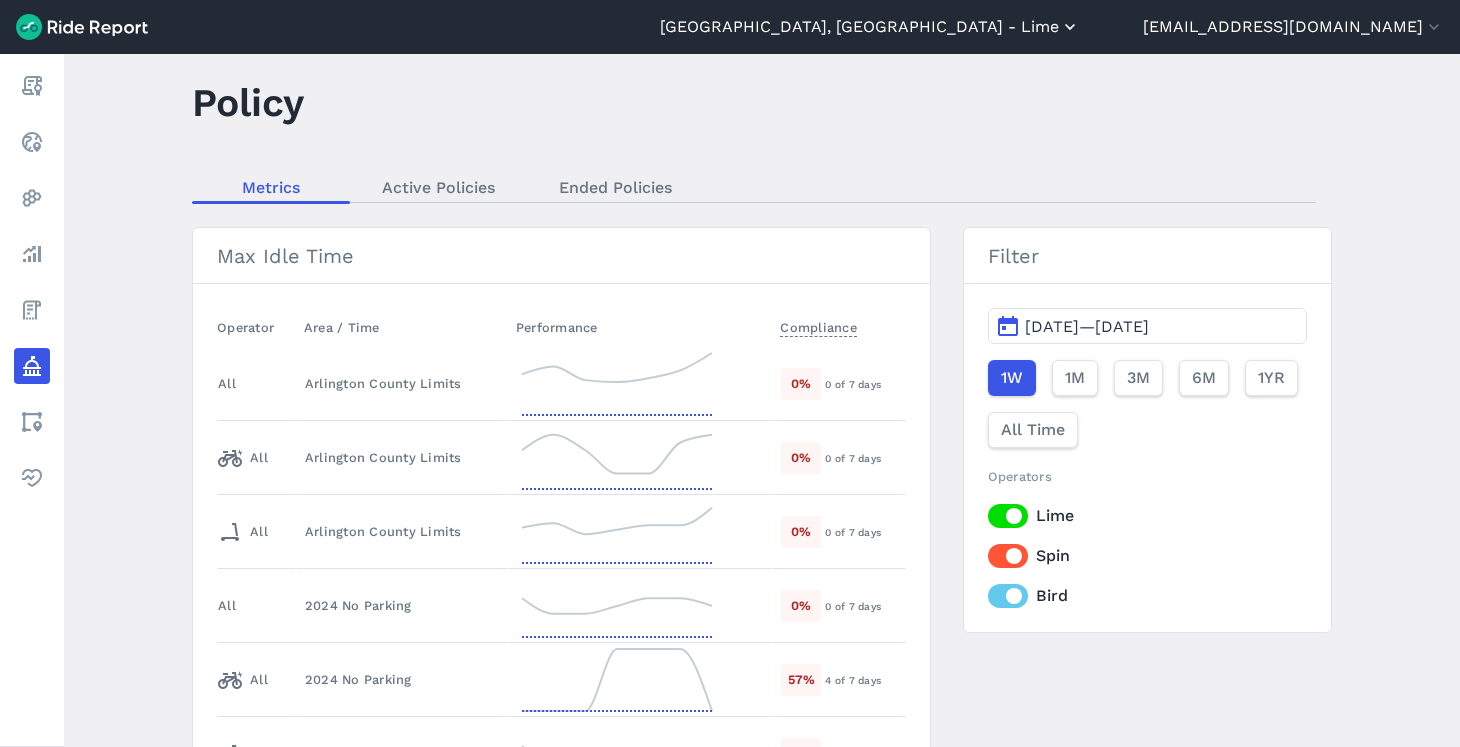 click on "[GEOGRAPHIC_DATA], [GEOGRAPHIC_DATA] - Lime" at bounding box center (870, 27) 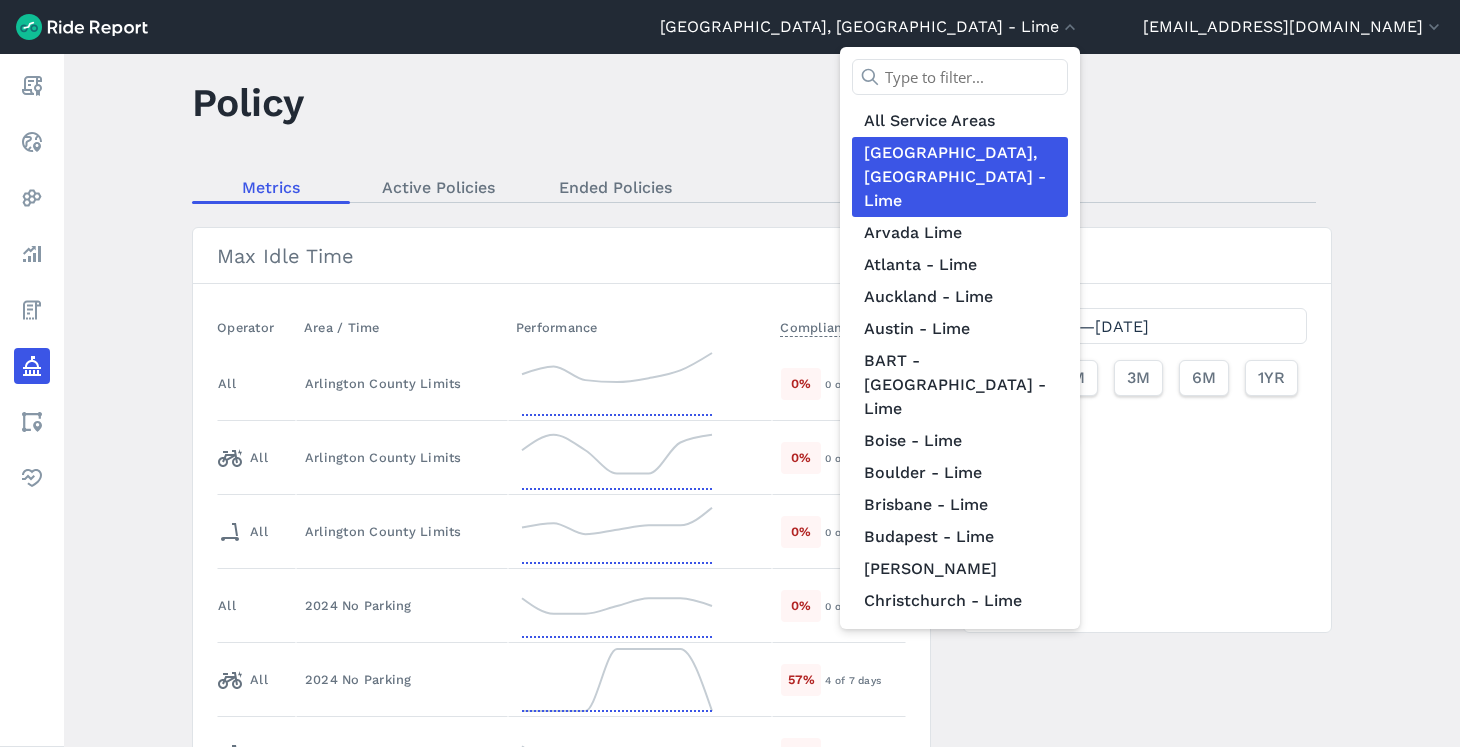 scroll, scrollTop: 1698, scrollLeft: 0, axis: vertical 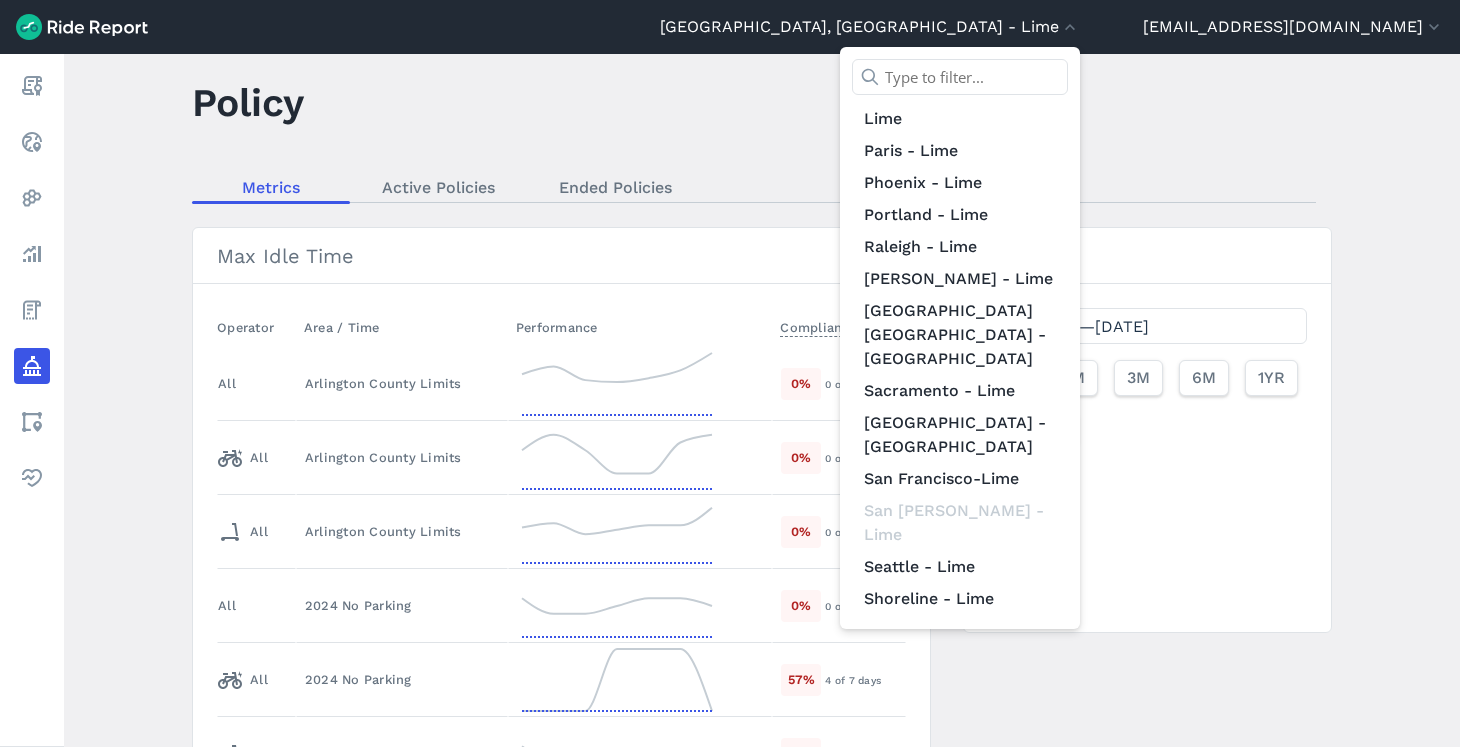 click on "[US_STATE] D.C. - Lime" at bounding box center (960, 815) 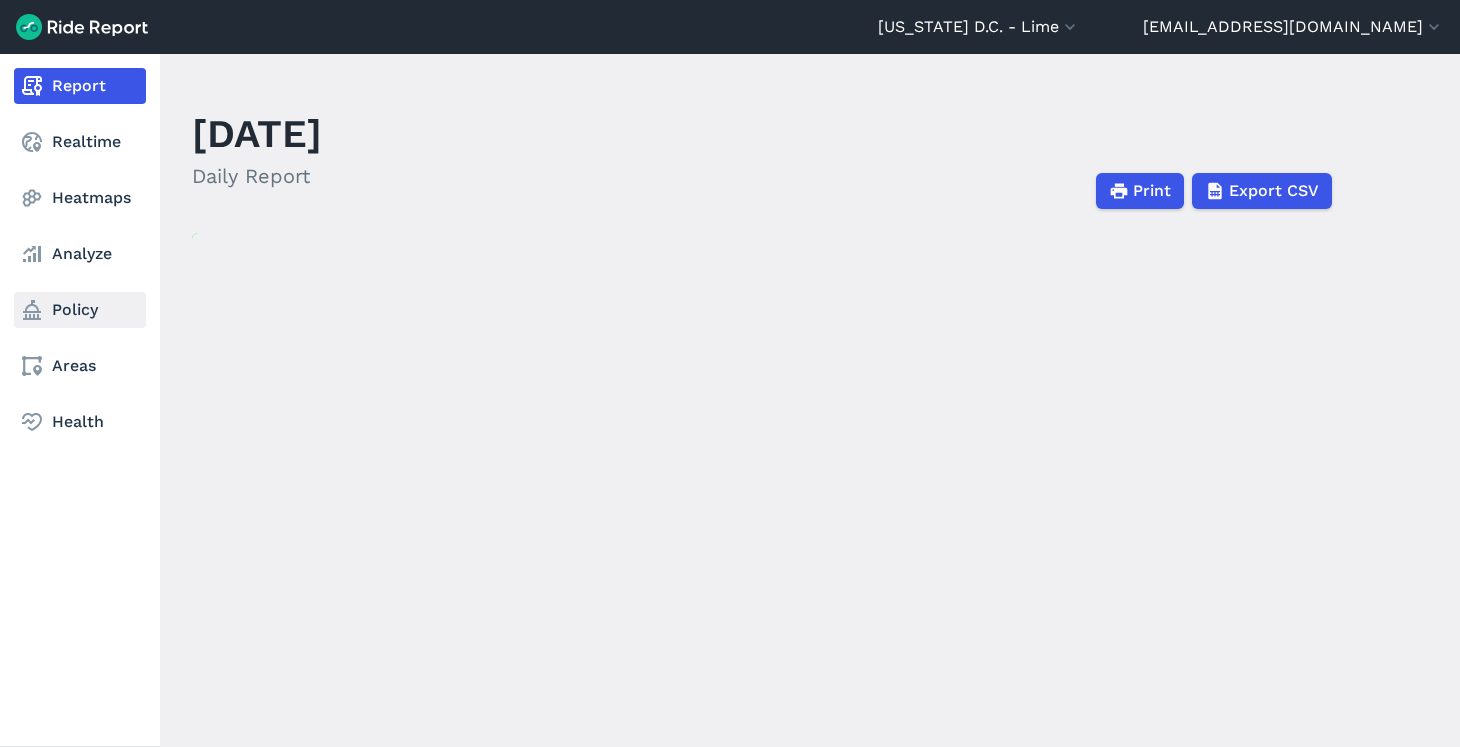 click on "Policy" at bounding box center [80, 310] 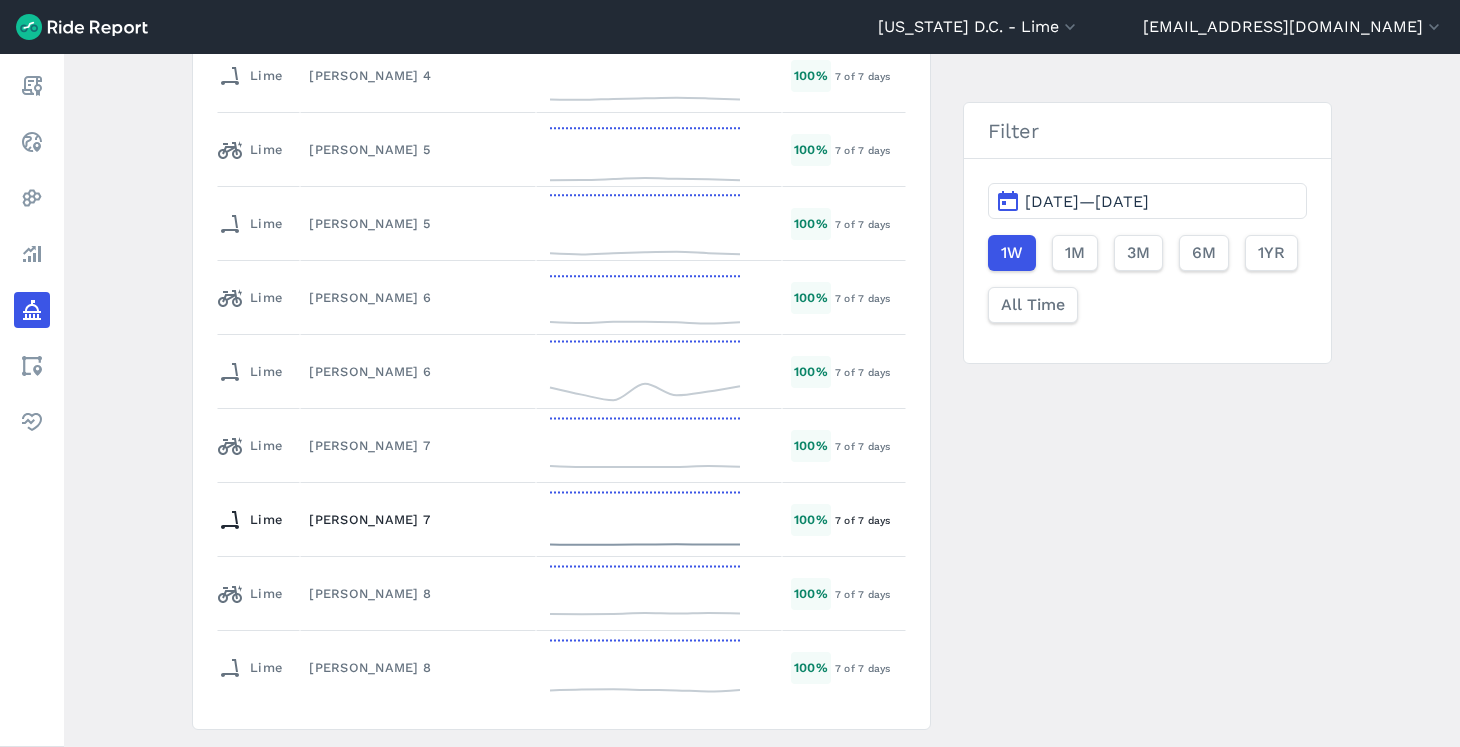 scroll, scrollTop: 4284, scrollLeft: 0, axis: vertical 